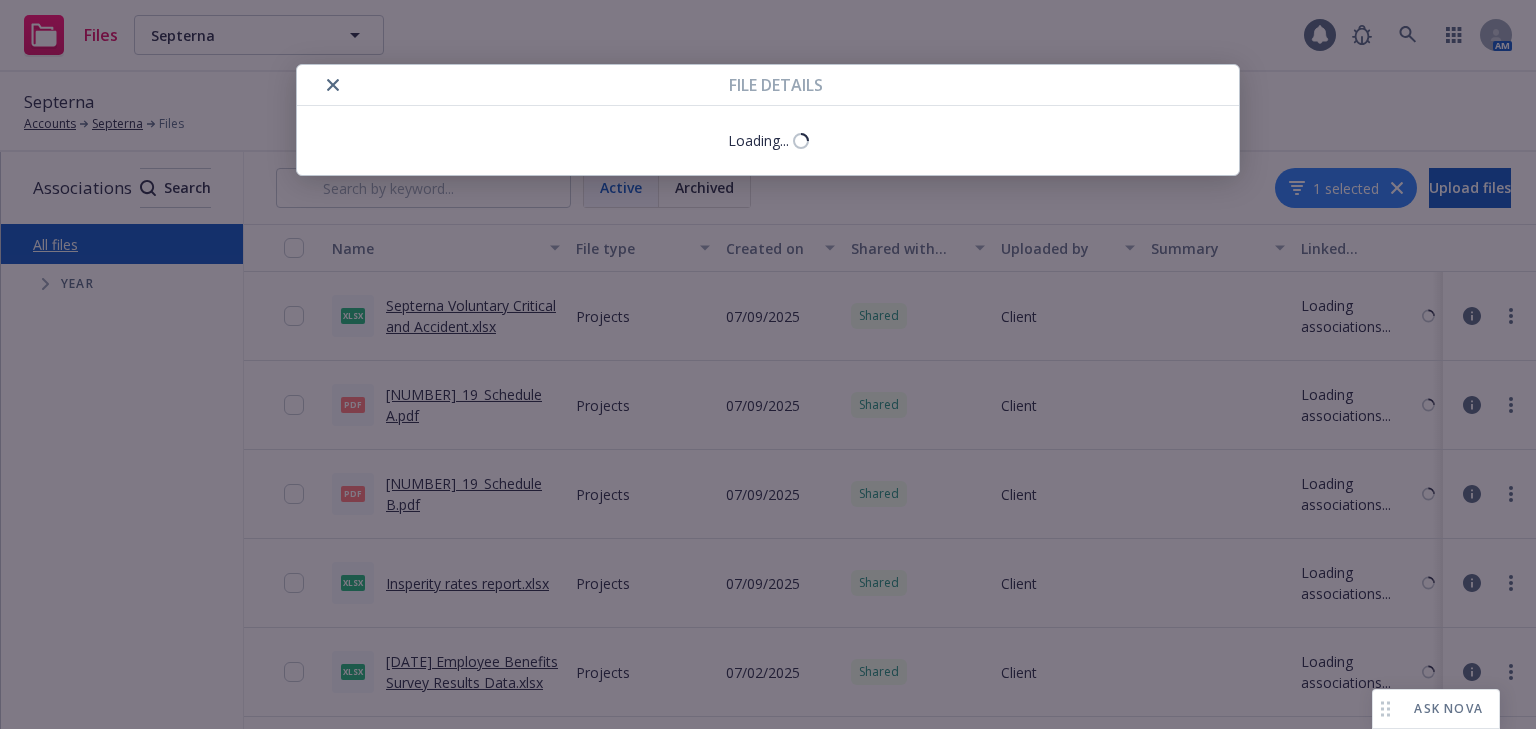 scroll, scrollTop: 0, scrollLeft: 0, axis: both 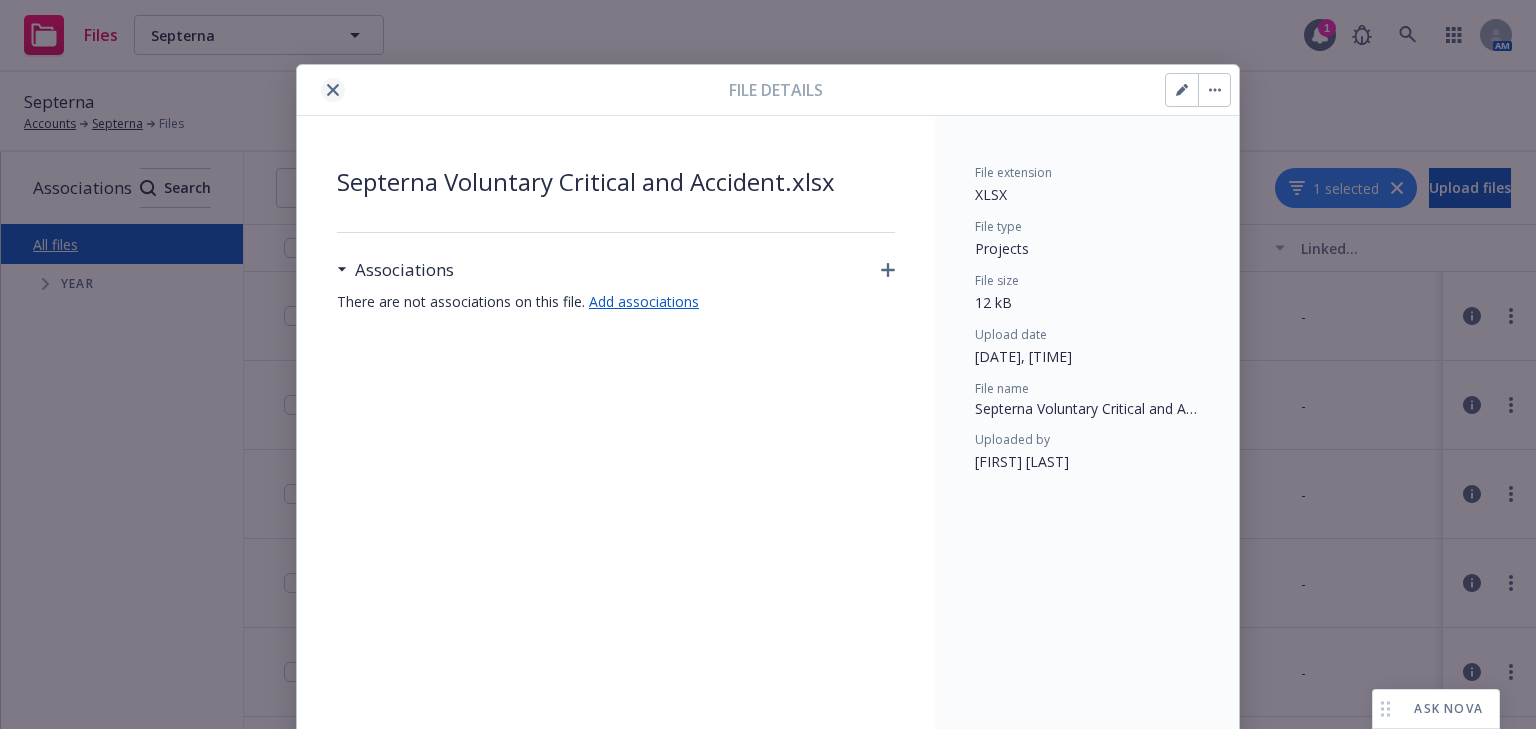 click at bounding box center [333, 90] 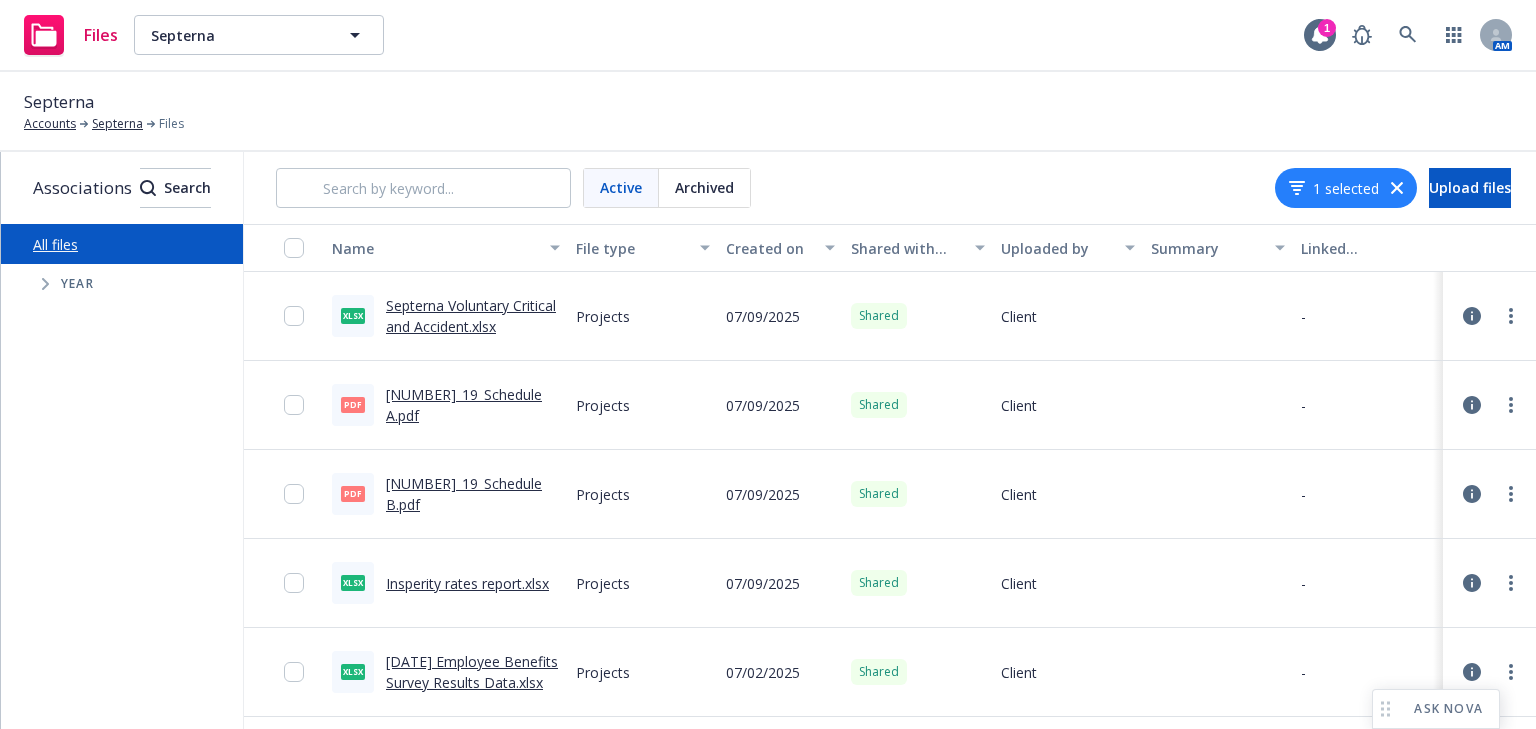 click on "Septerna Voluntary Critical and Accident.xlsx" at bounding box center [471, 316] 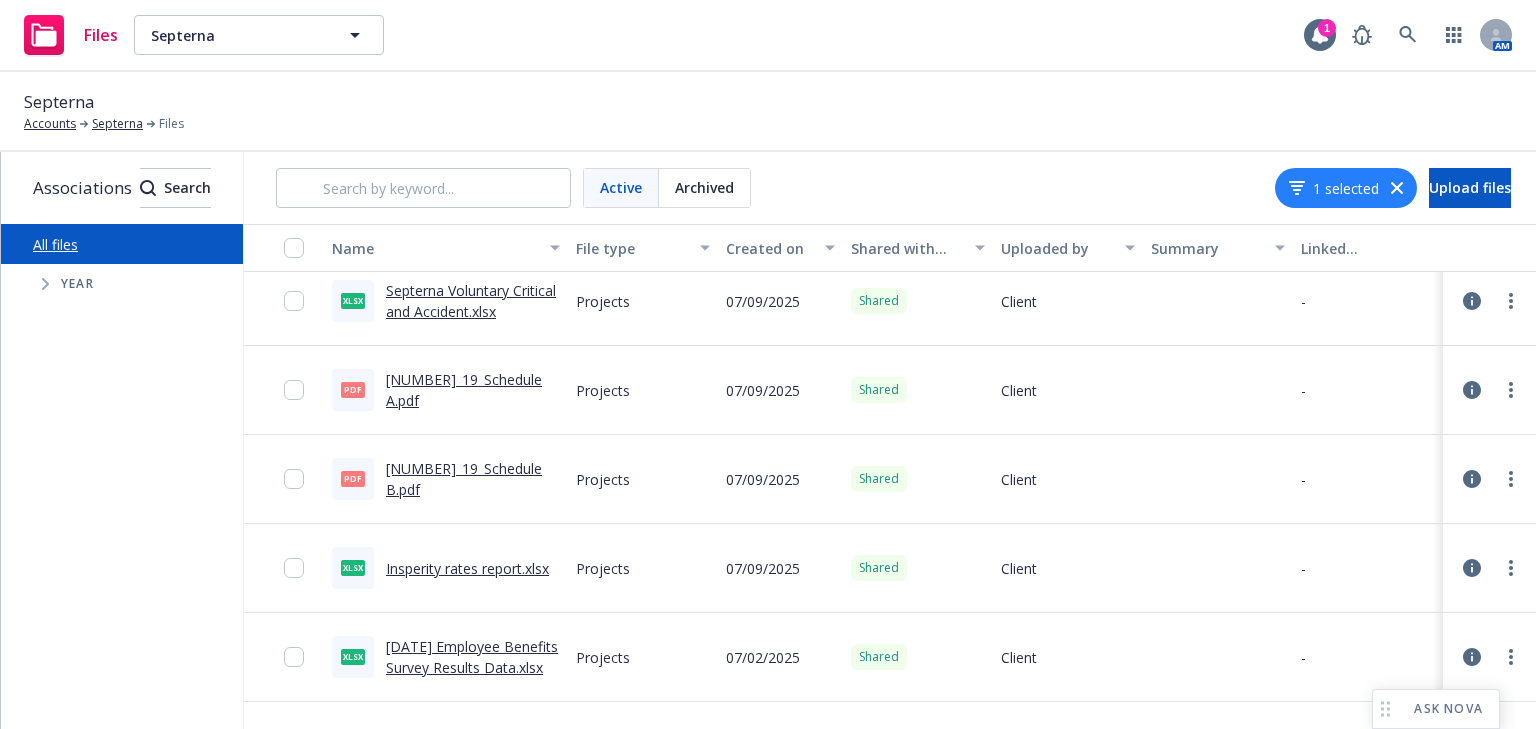 scroll, scrollTop: 0, scrollLeft: 0, axis: both 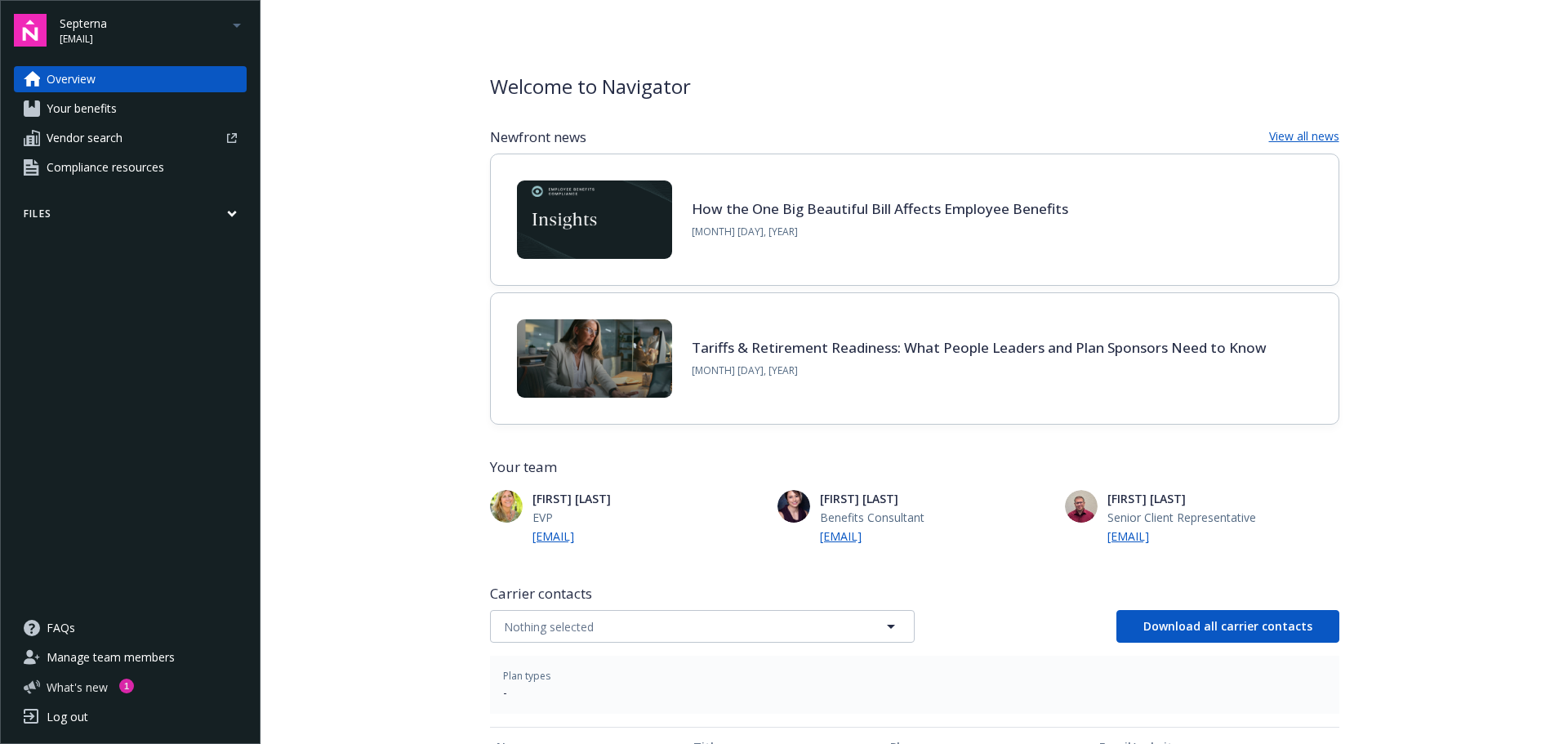 click on "What ' s new" at bounding box center [77, 687] 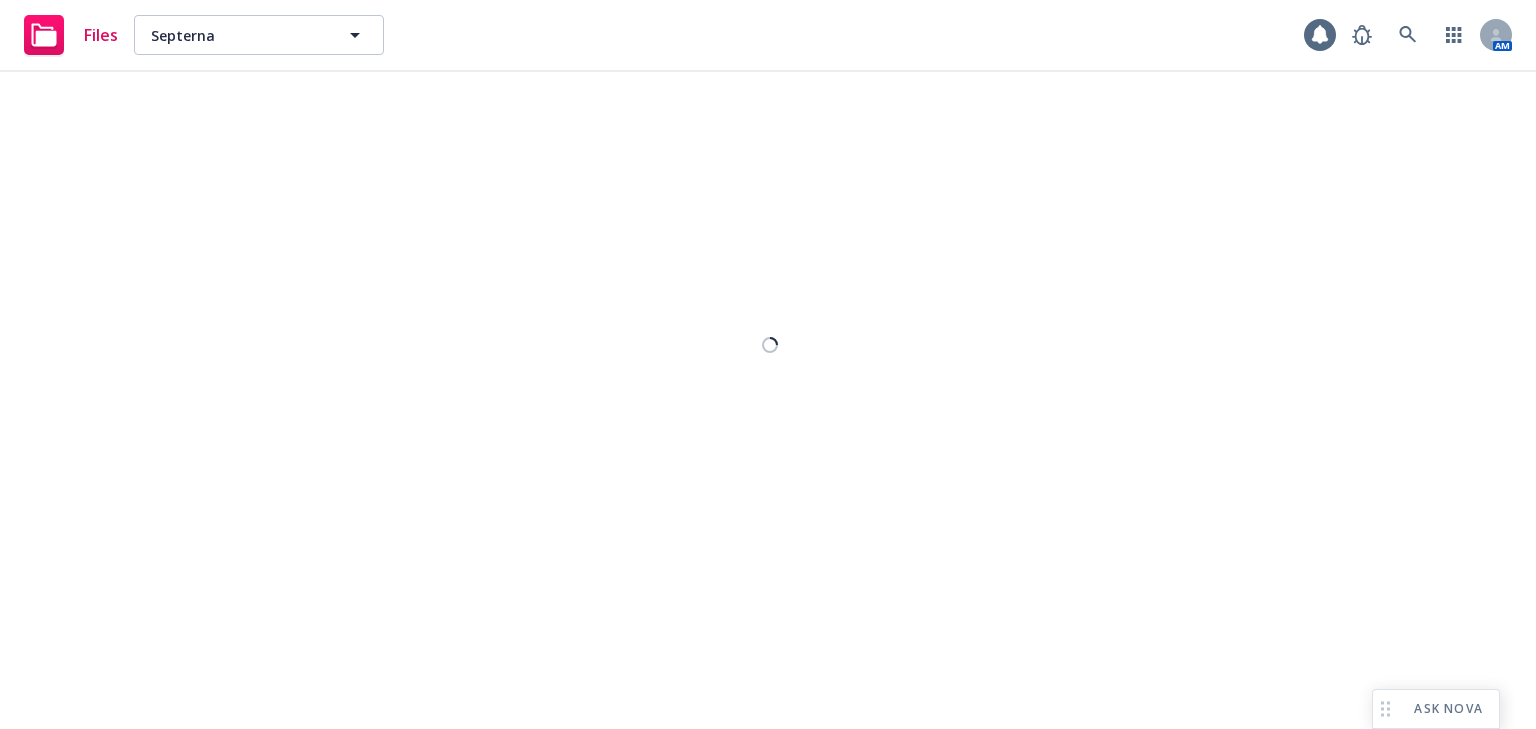 scroll, scrollTop: 0, scrollLeft: 0, axis: both 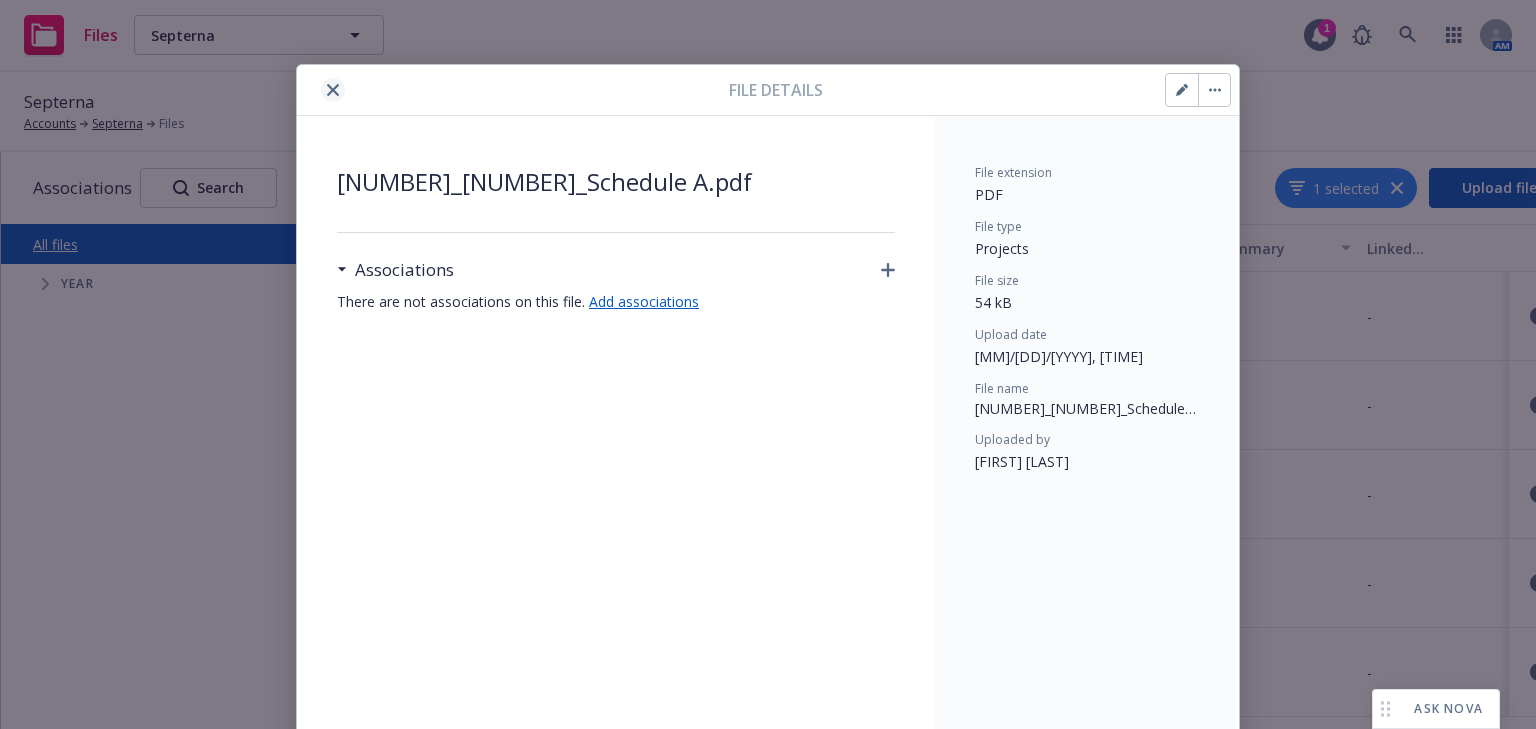 click at bounding box center [333, 90] 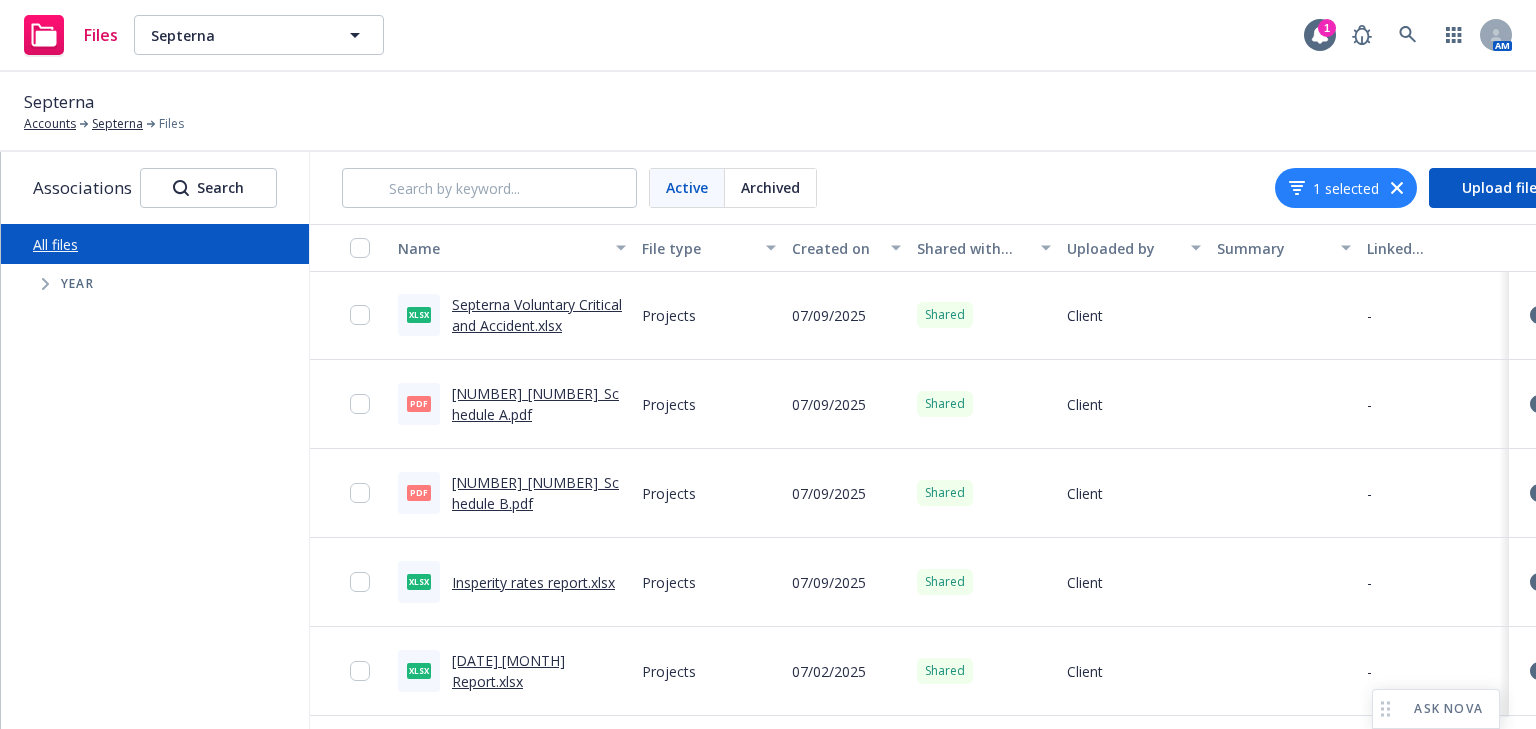 scroll, scrollTop: 0, scrollLeft: 0, axis: both 